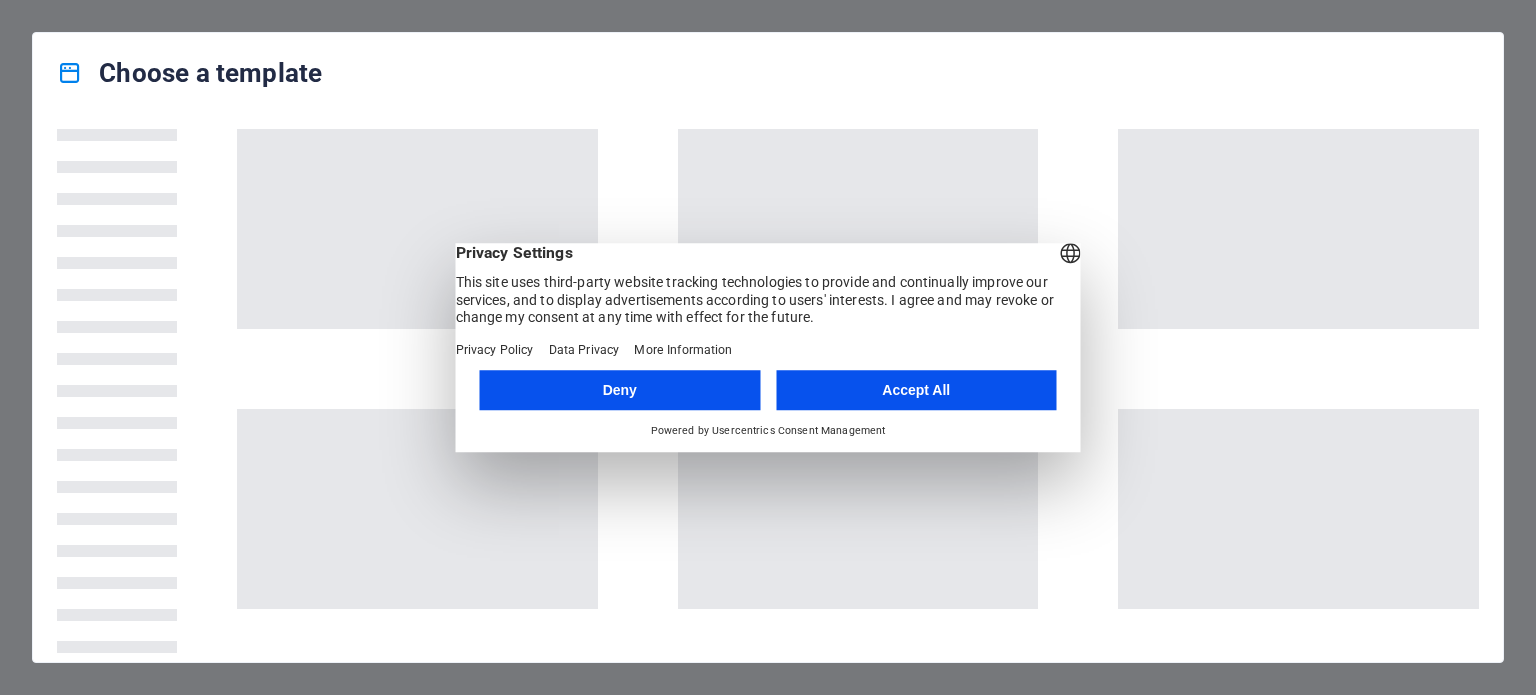 scroll, scrollTop: 0, scrollLeft: 0, axis: both 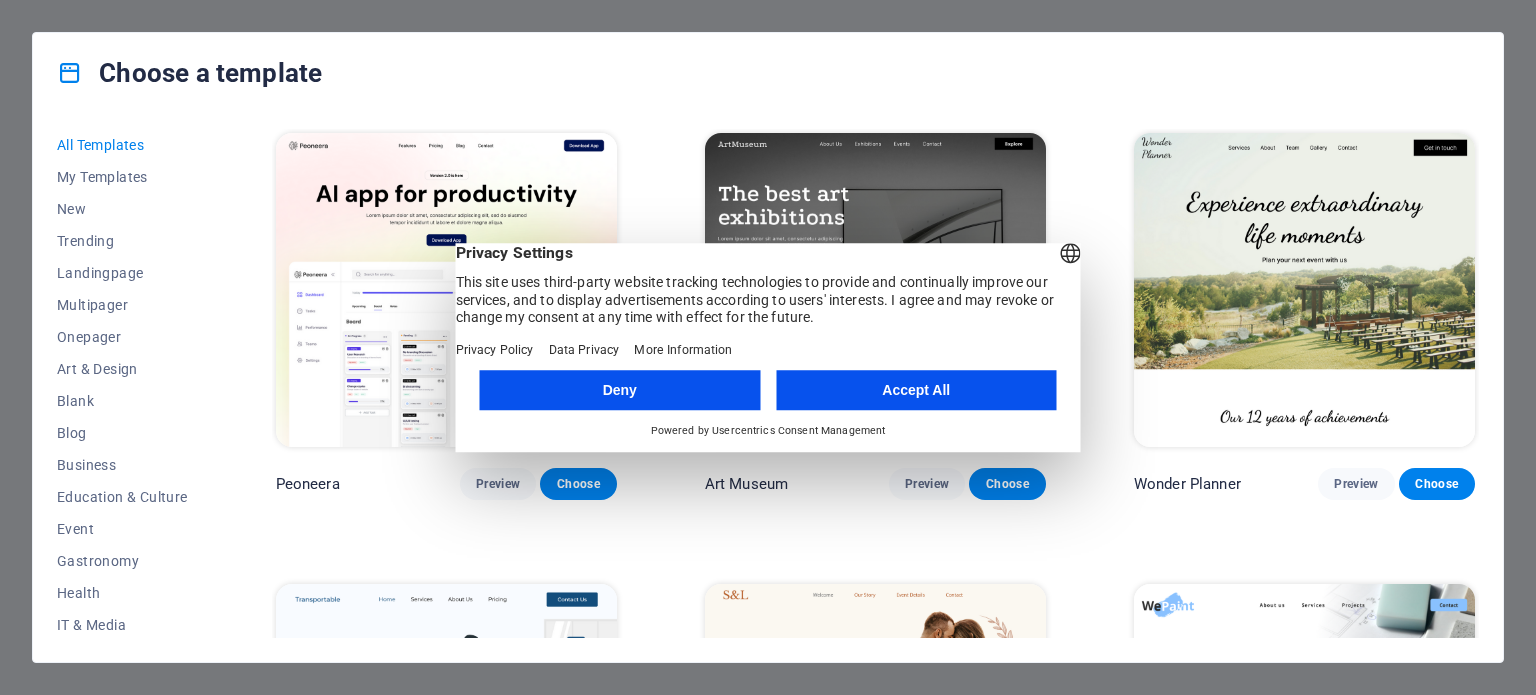 click on "Accept All" at bounding box center (916, 390) 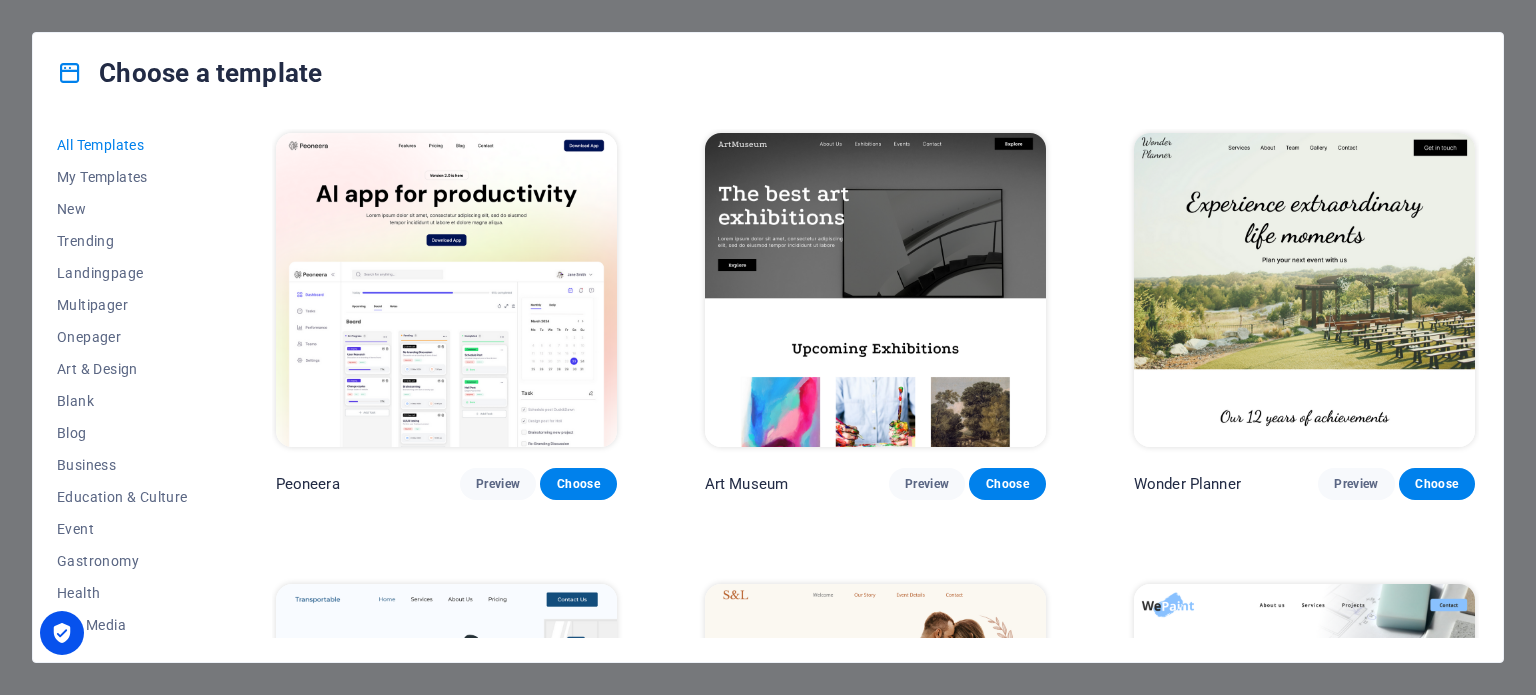 scroll, scrollTop: 290, scrollLeft: 0, axis: vertical 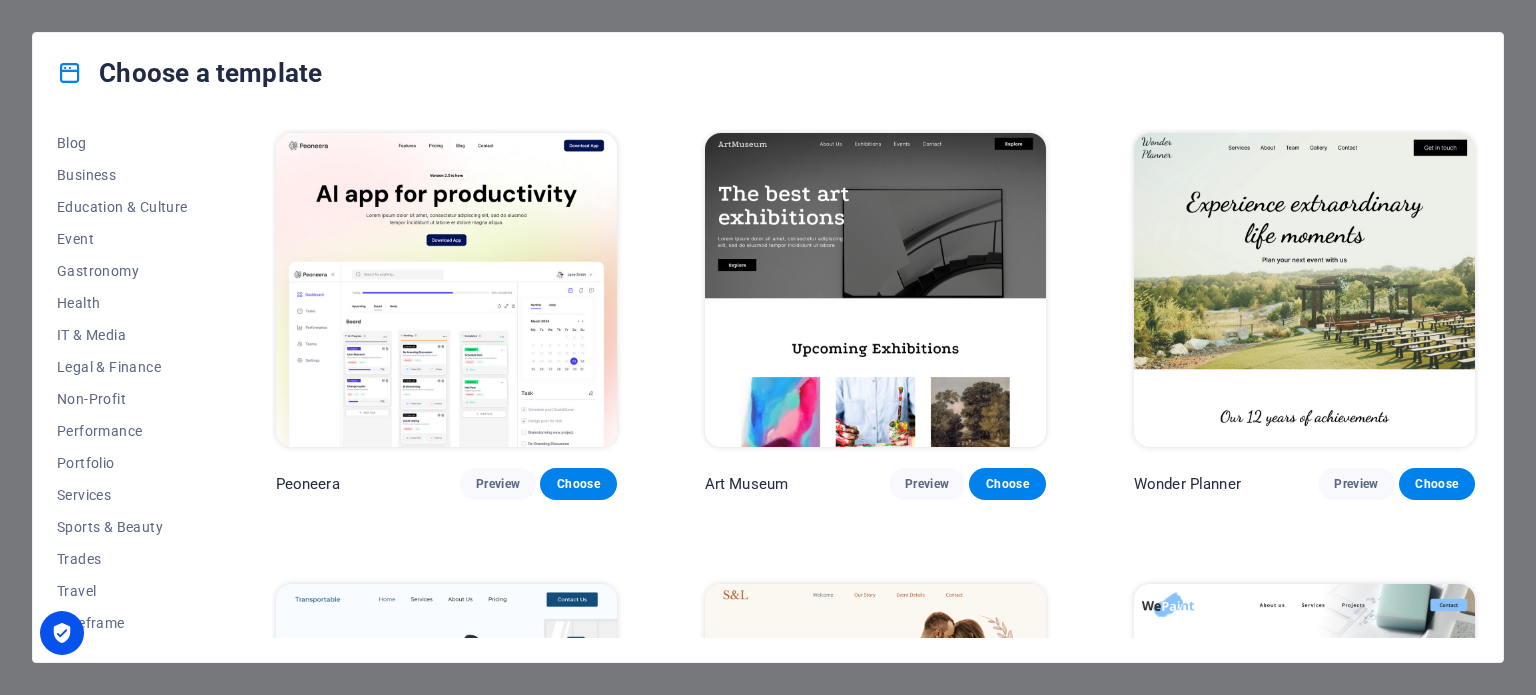 click on "Choose a template All Templates My Templates New Trending Landingpage Multipager Onepager Art & Design Blank Blog Business Education & Culture Event Gastronomy Health IT & Media Legal & Finance Non-Profit Performance Portfolio Services Sports & Beauty Trades Travel Wireframe Peoneera Preview Choose Art Museum Preview Choose Wonder Planner Preview Choose Transportable Preview Choose S&L Preview Choose WePaint Preview Choose Eco-Con Preview Choose MeetUp Preview Choose Help & Care Preview Choose Podcaster Preview Choose Academix Preview Choose BIG [PERSON_NAME] Shop Preview Choose Health & Food Preview Choose UrbanNest Interiors Preview Choose Green Change Preview Choose The Beauty Temple Preview Choose WeTrain Preview Choose Cleaner Preview Choose [PERSON_NAME] Preview Choose Delicioso Preview Choose Dream Garden Preview Choose LumeDeAqua Preview Choose Pets Care Preview Choose SafeSpace Preview Choose Midnight Rain Bar Preview Choose Drive Preview Choose Estator Preview Choose Health Group Preview Choose Preview One" at bounding box center [768, 347] 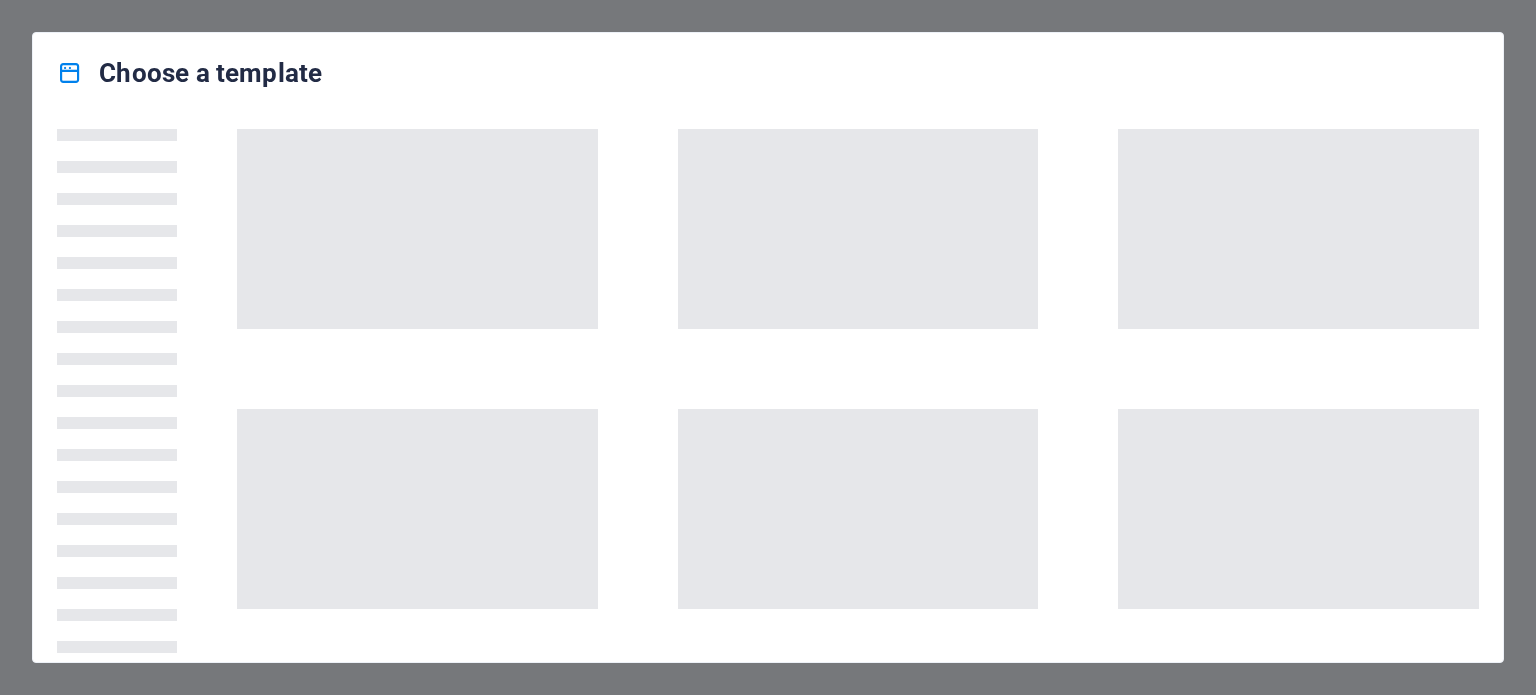 scroll, scrollTop: 0, scrollLeft: 0, axis: both 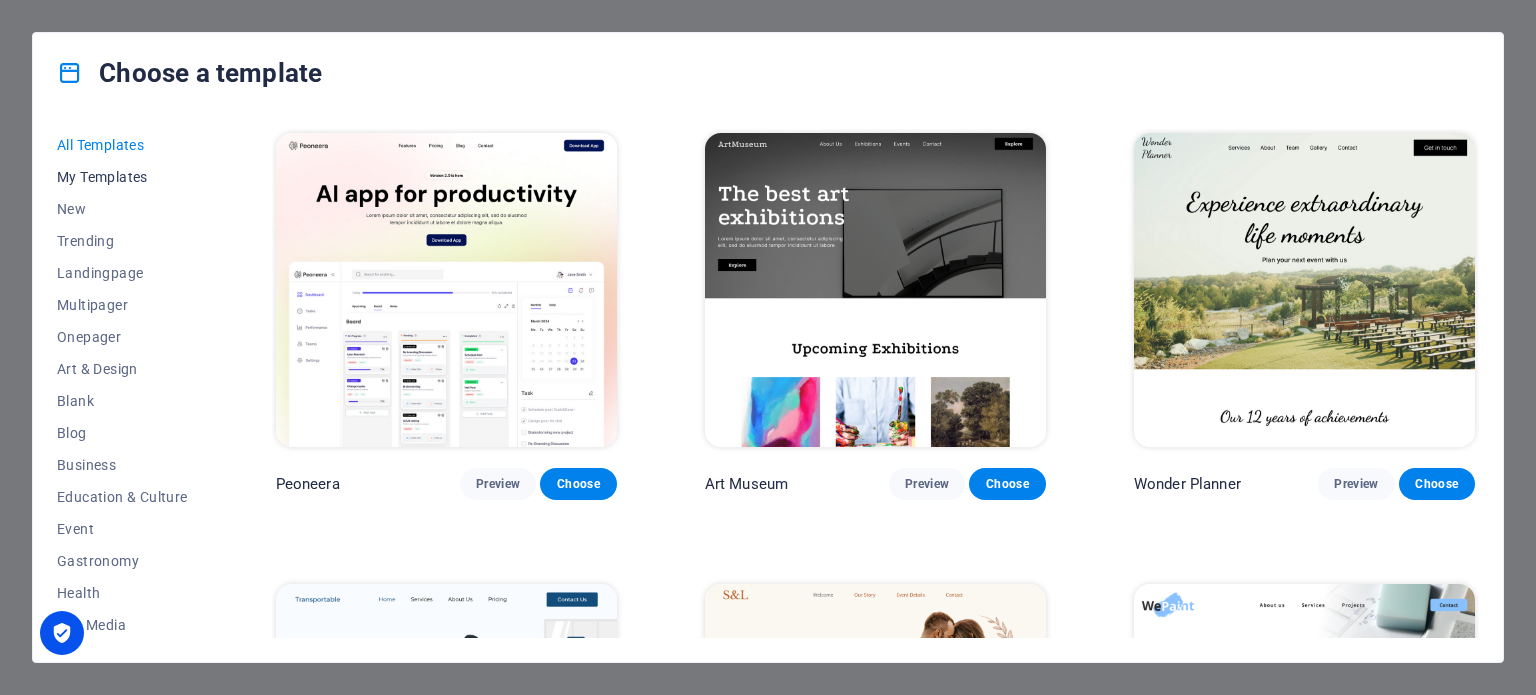 click on "My Templates" at bounding box center [122, 177] 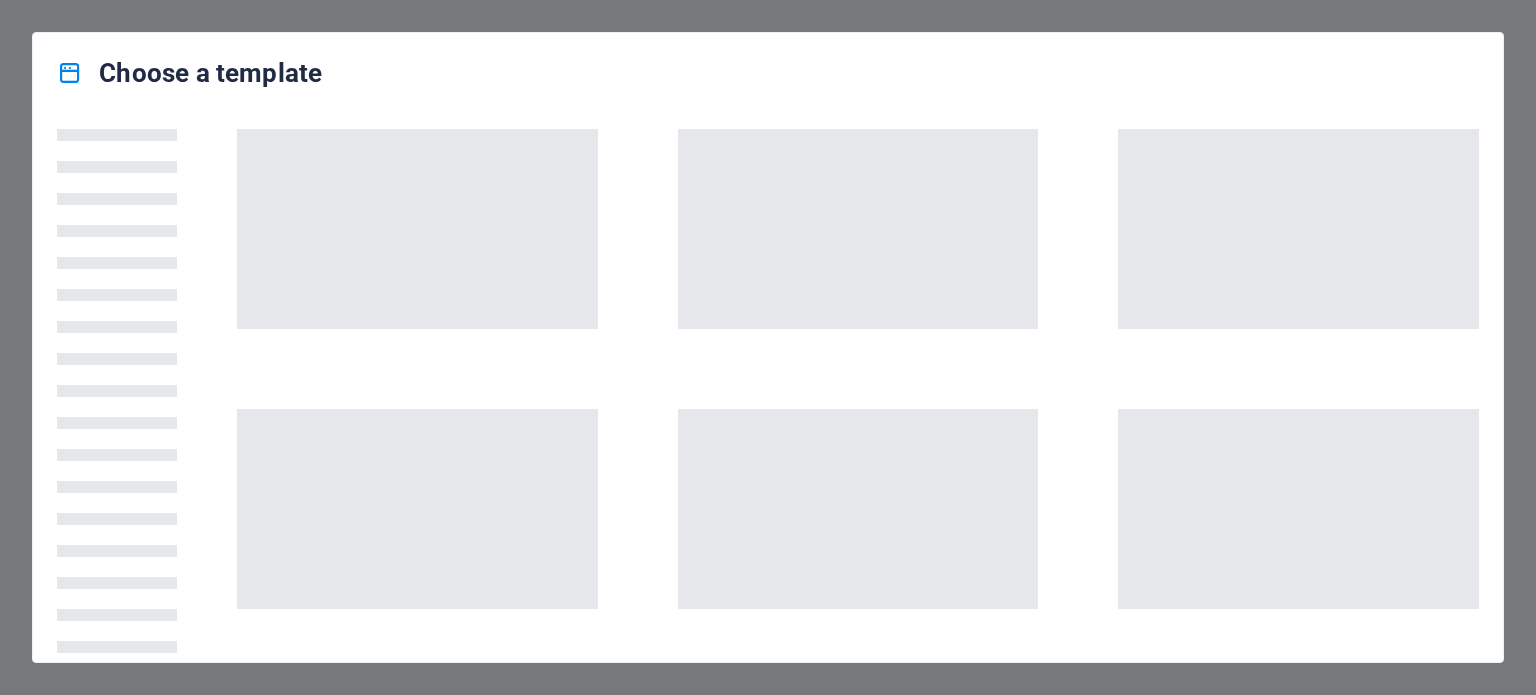 scroll, scrollTop: 0, scrollLeft: 0, axis: both 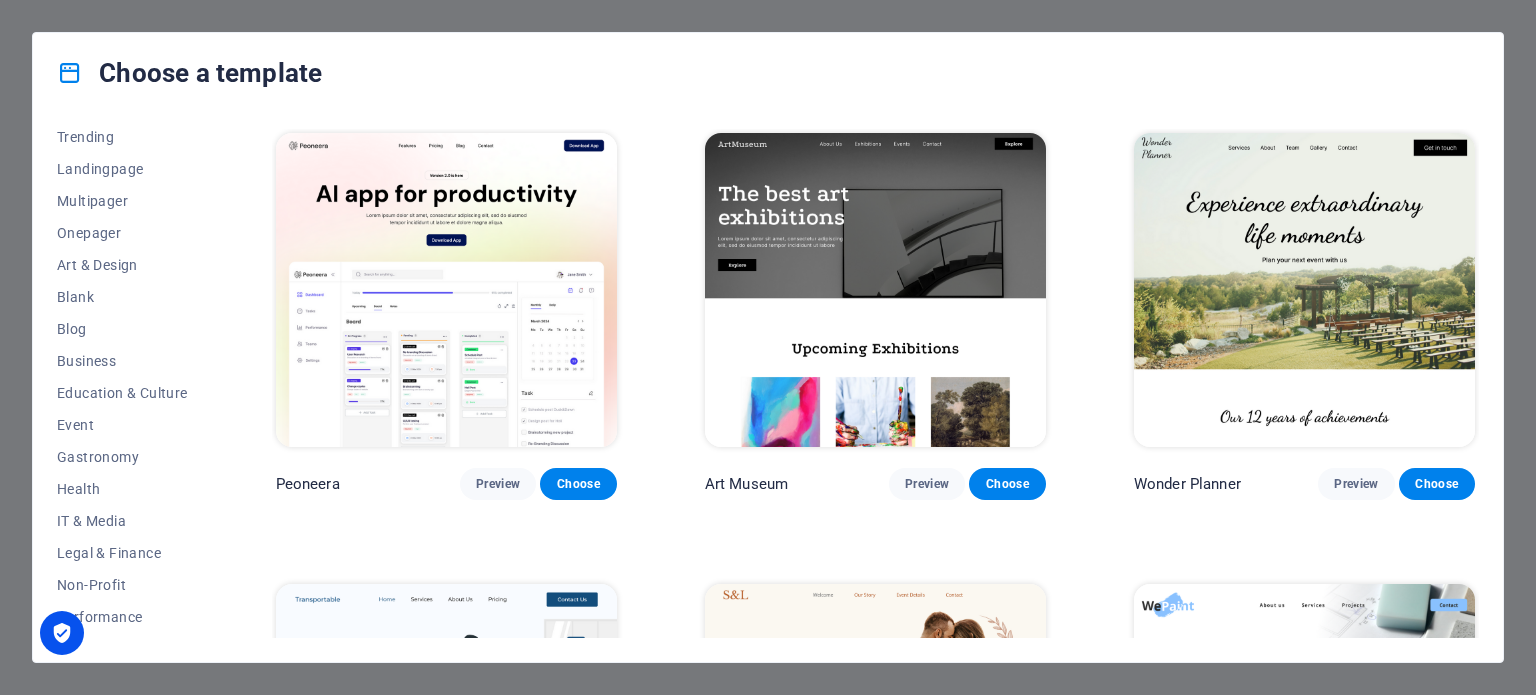 drag, startPoint x: 204, startPoint y: 423, endPoint x: 217, endPoint y: 543, distance: 120.70211 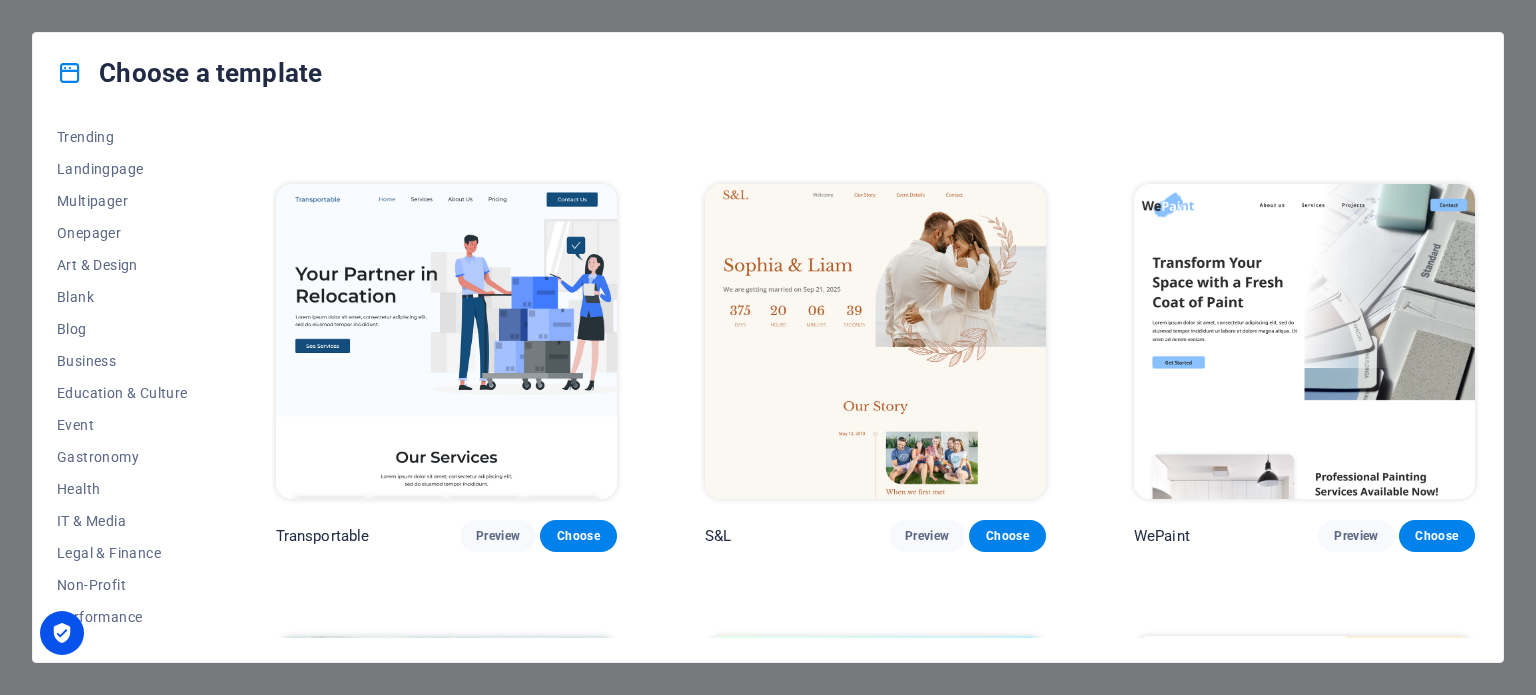 scroll, scrollTop: 900, scrollLeft: 0, axis: vertical 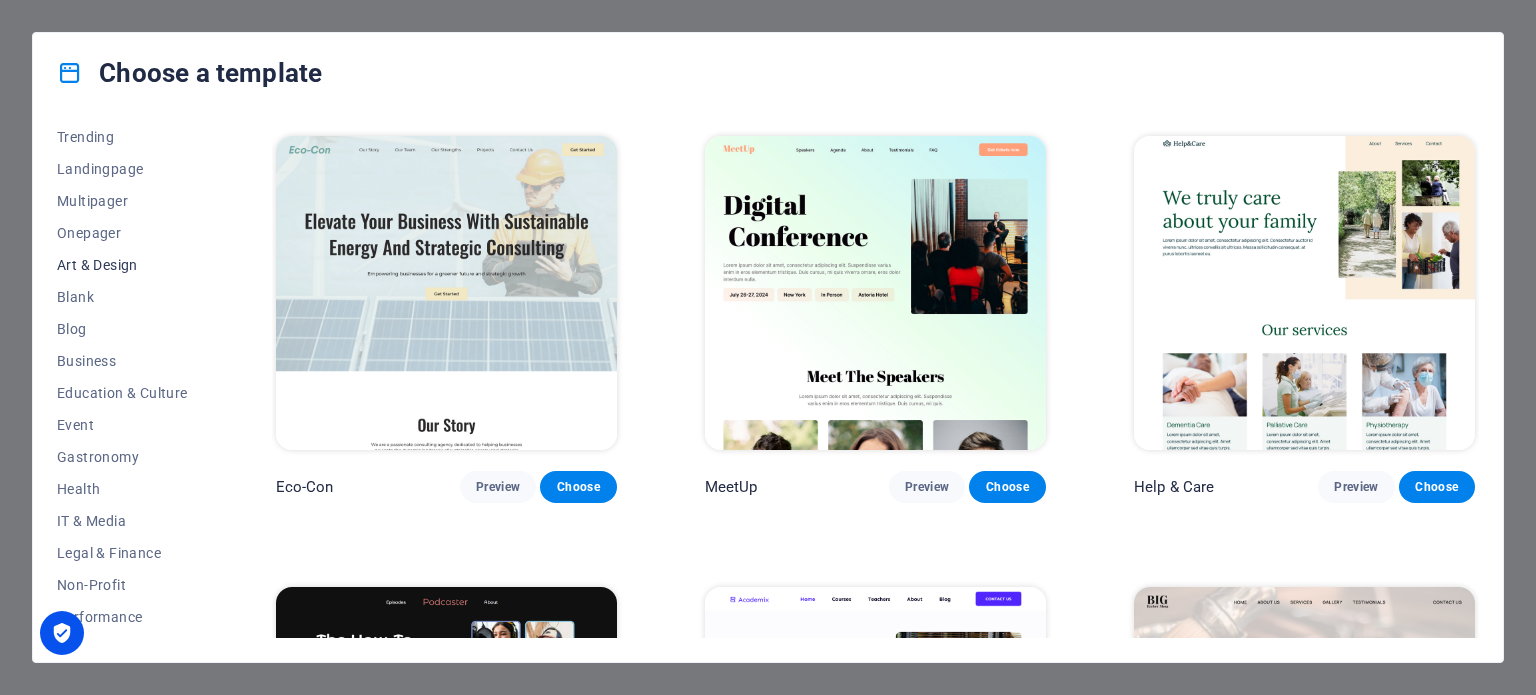 click on "Art & Design" at bounding box center (122, 265) 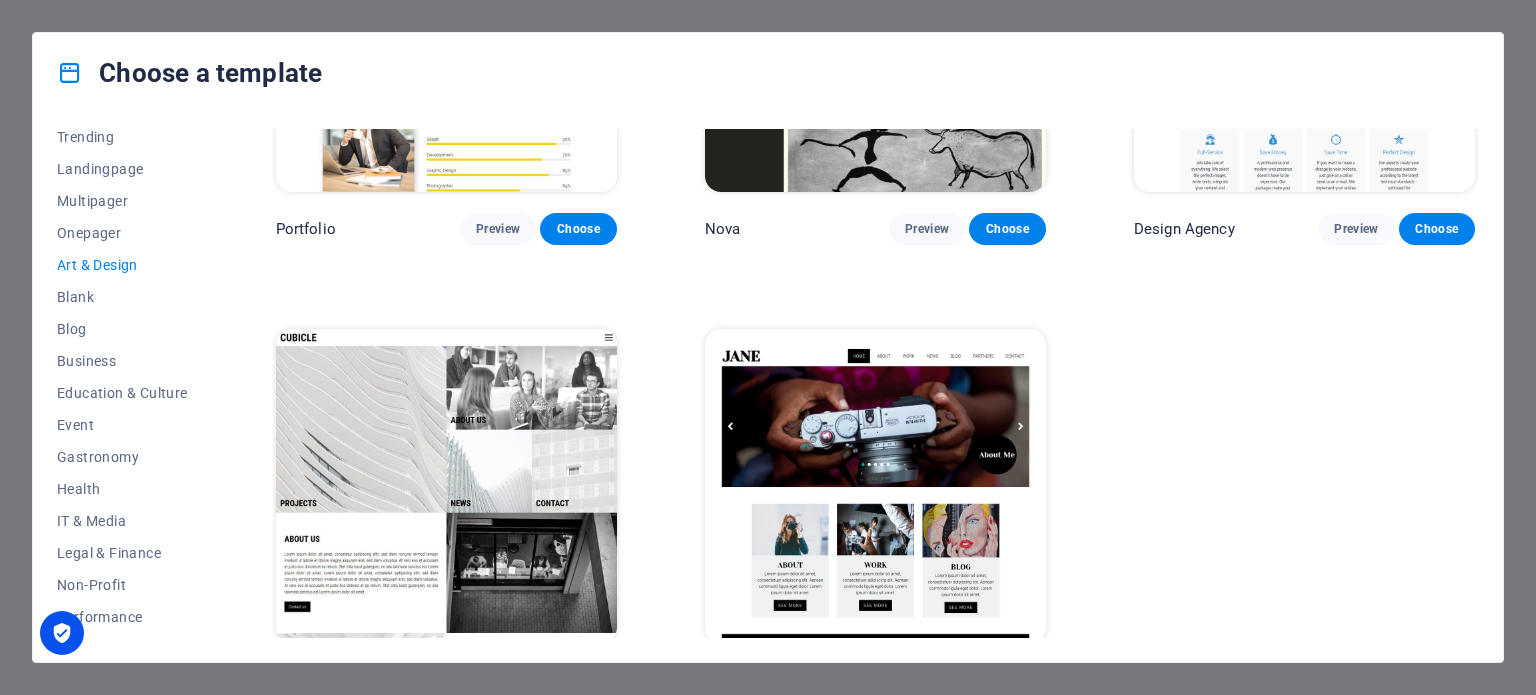 scroll, scrollTop: 1657, scrollLeft: 0, axis: vertical 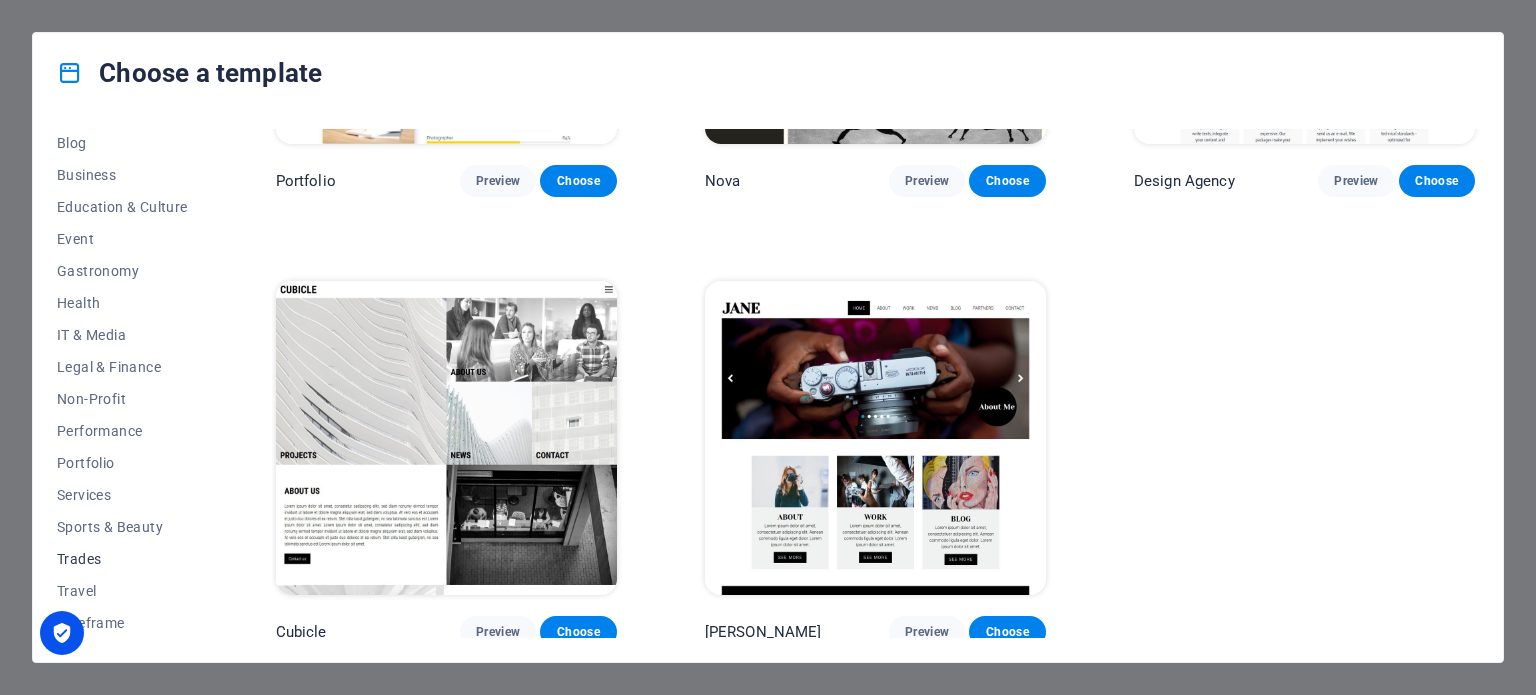 click on "Trades" at bounding box center [122, 559] 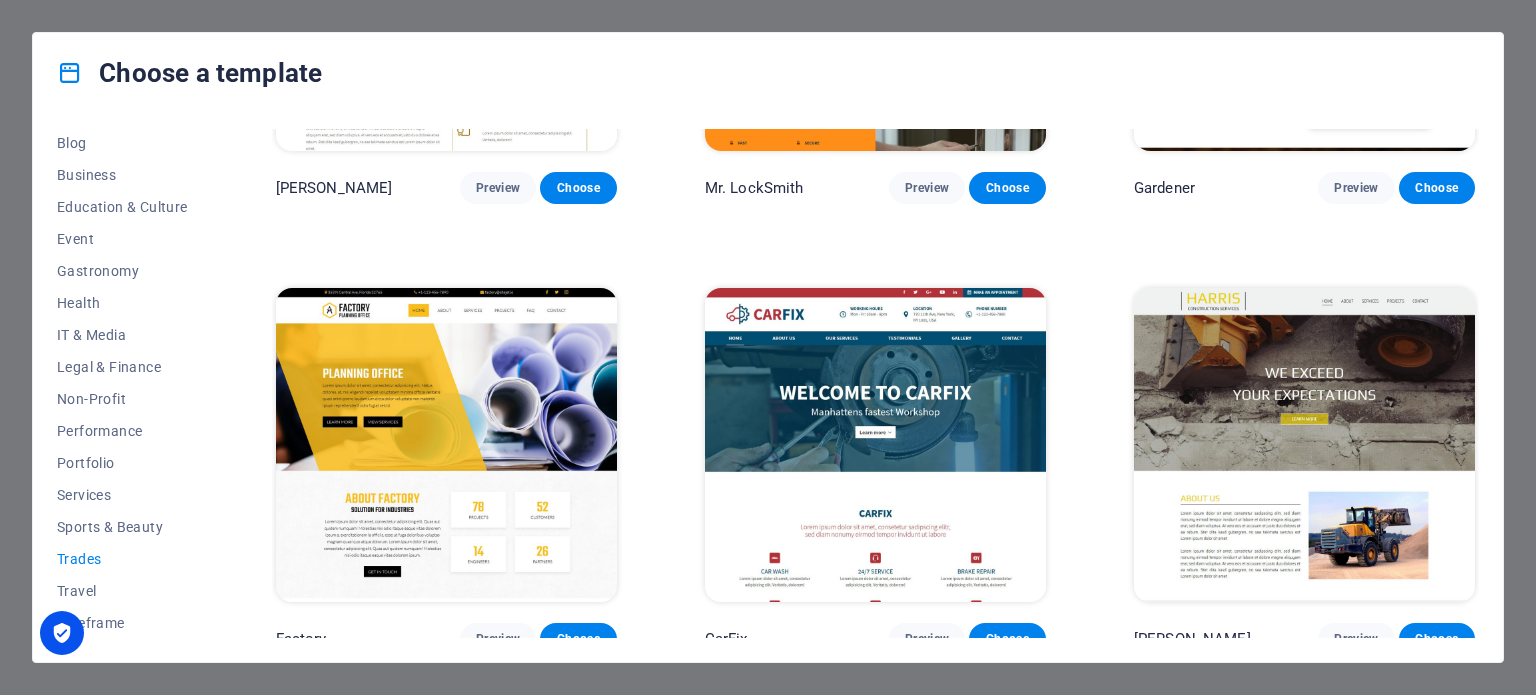 scroll, scrollTop: 758, scrollLeft: 0, axis: vertical 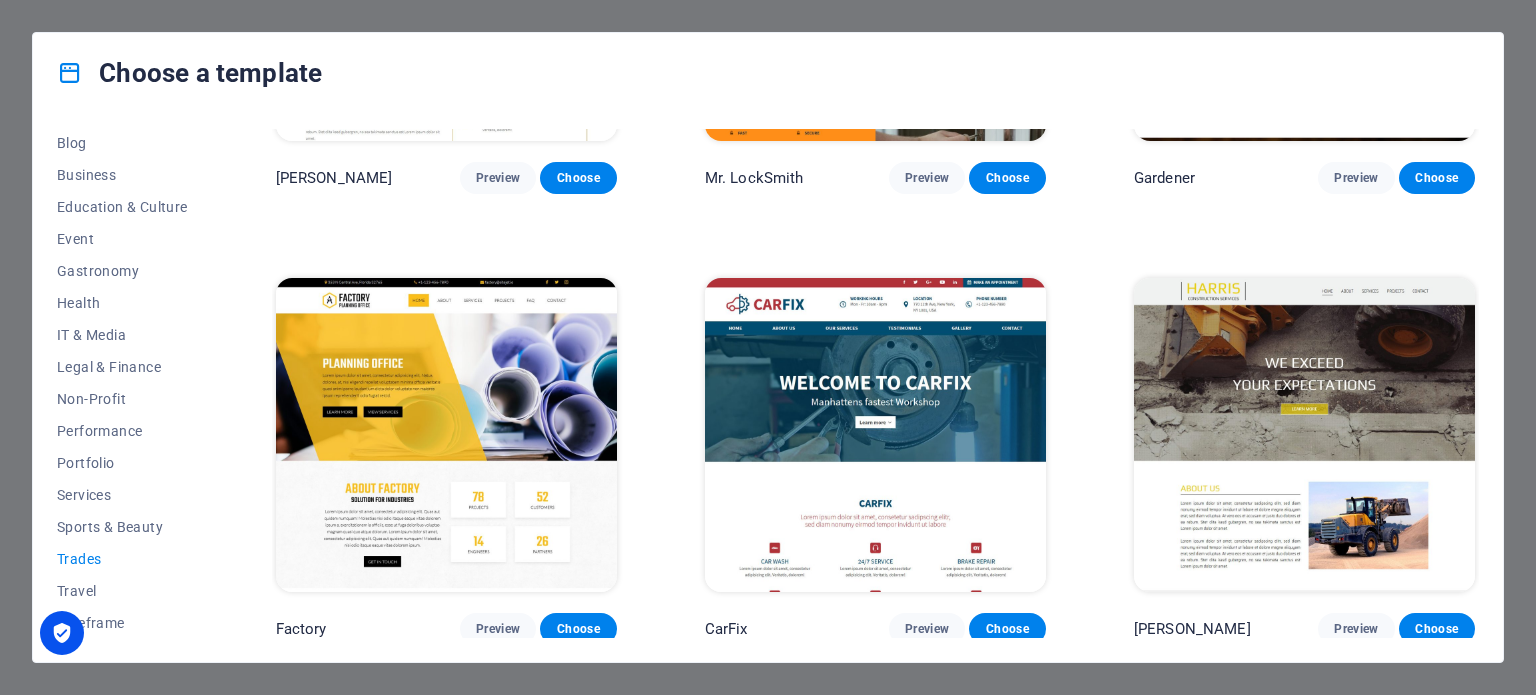 type 